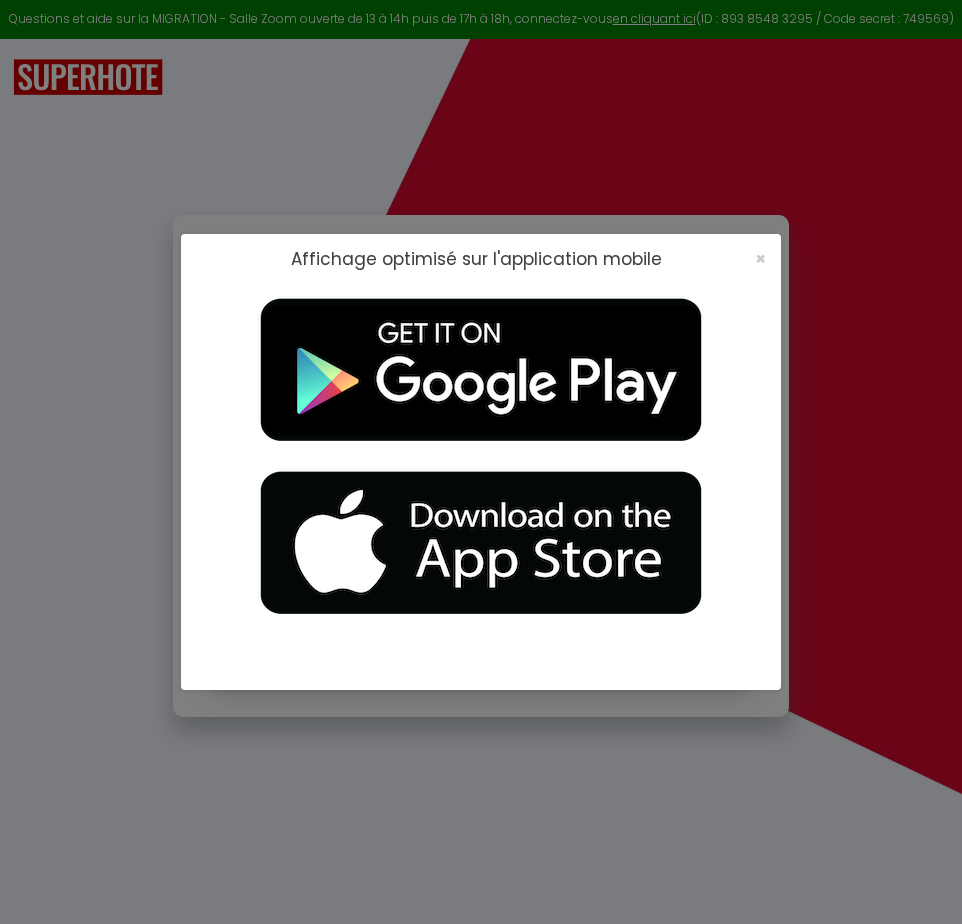 scroll, scrollTop: 0, scrollLeft: 0, axis: both 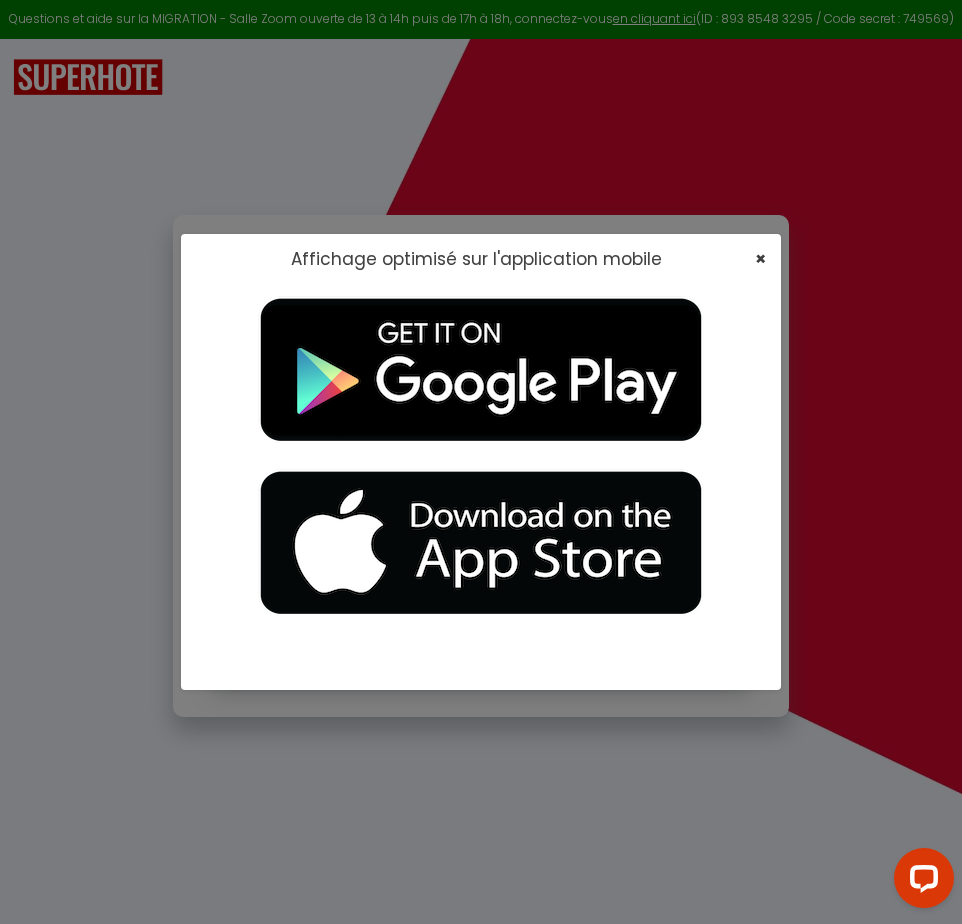 type on "[EMAIL]" 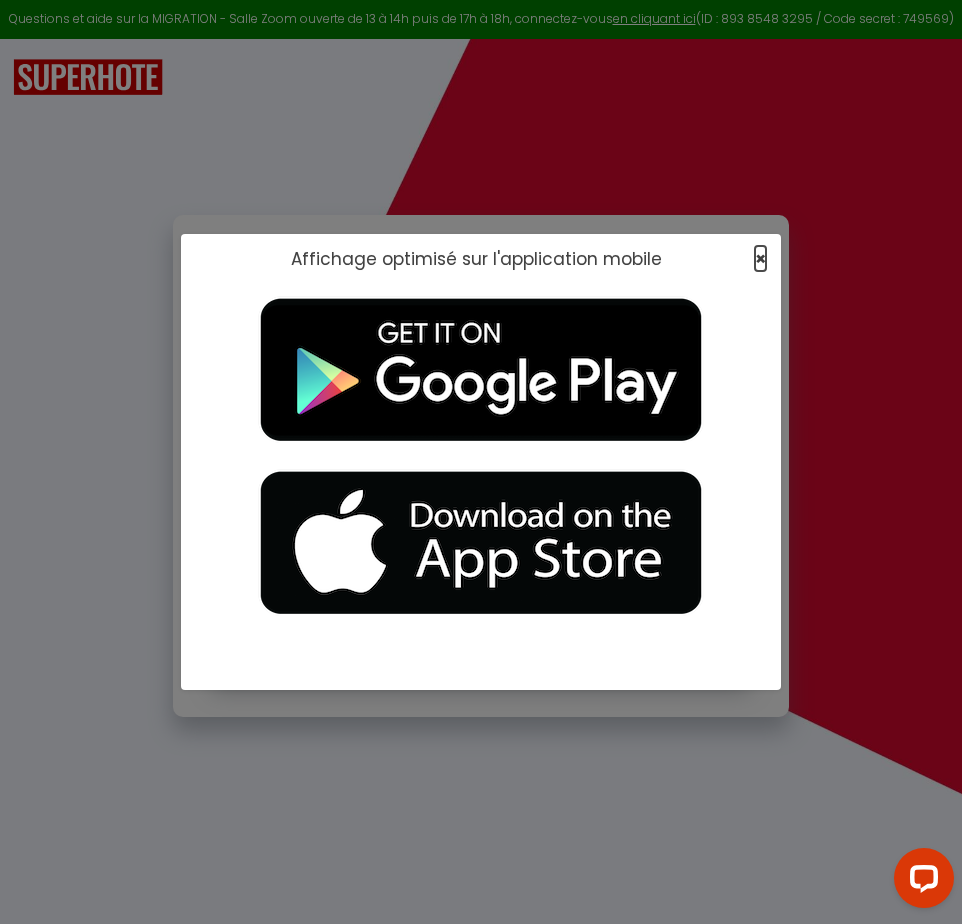 checkbox on "true" 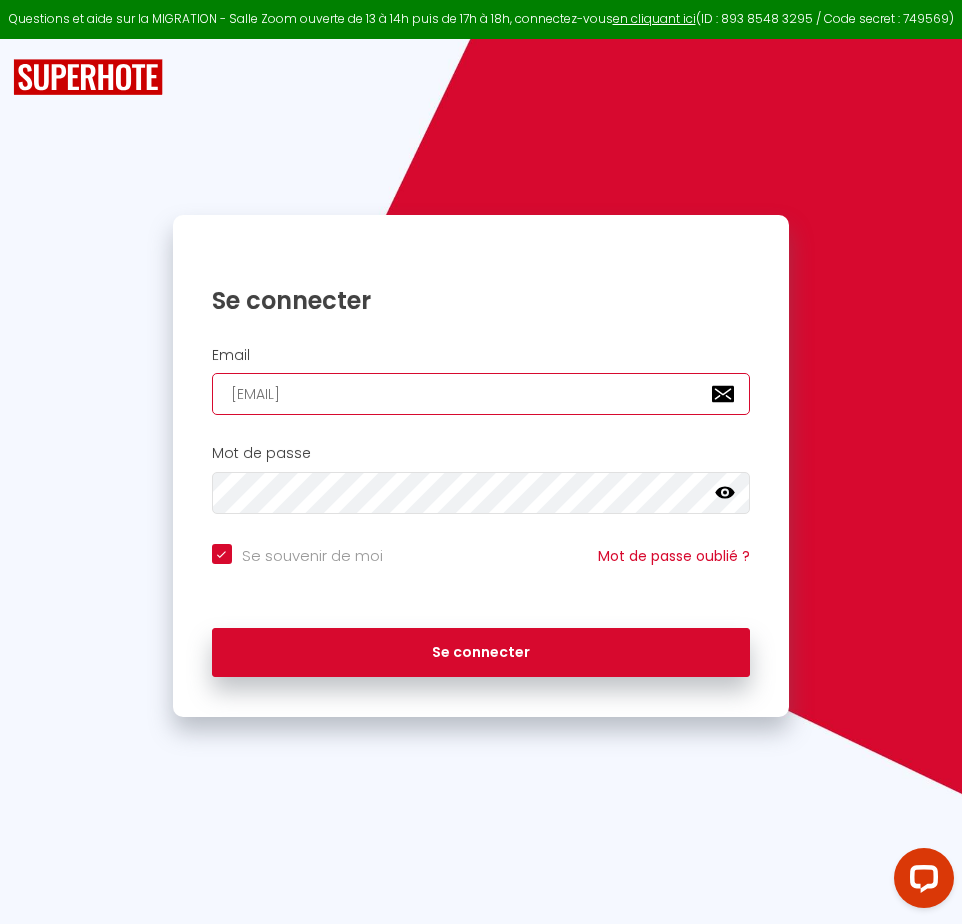 click on "[EMAIL]" at bounding box center [481, 394] 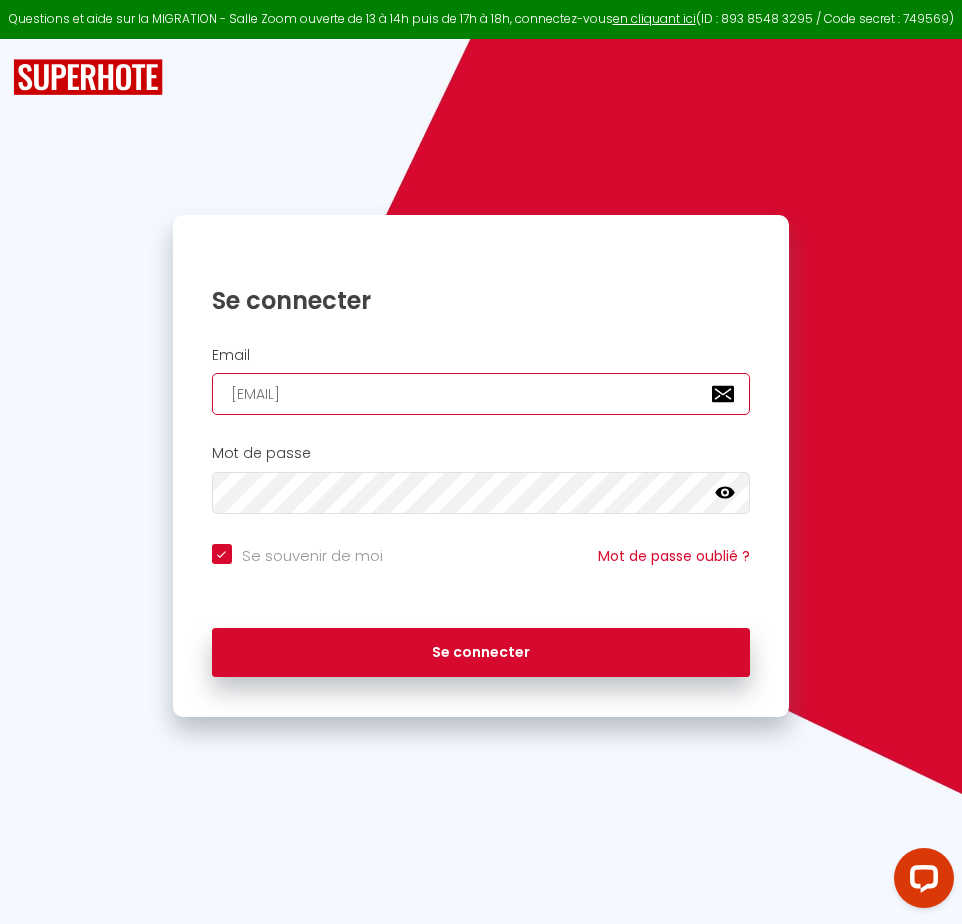 type on "[EMAIL]" 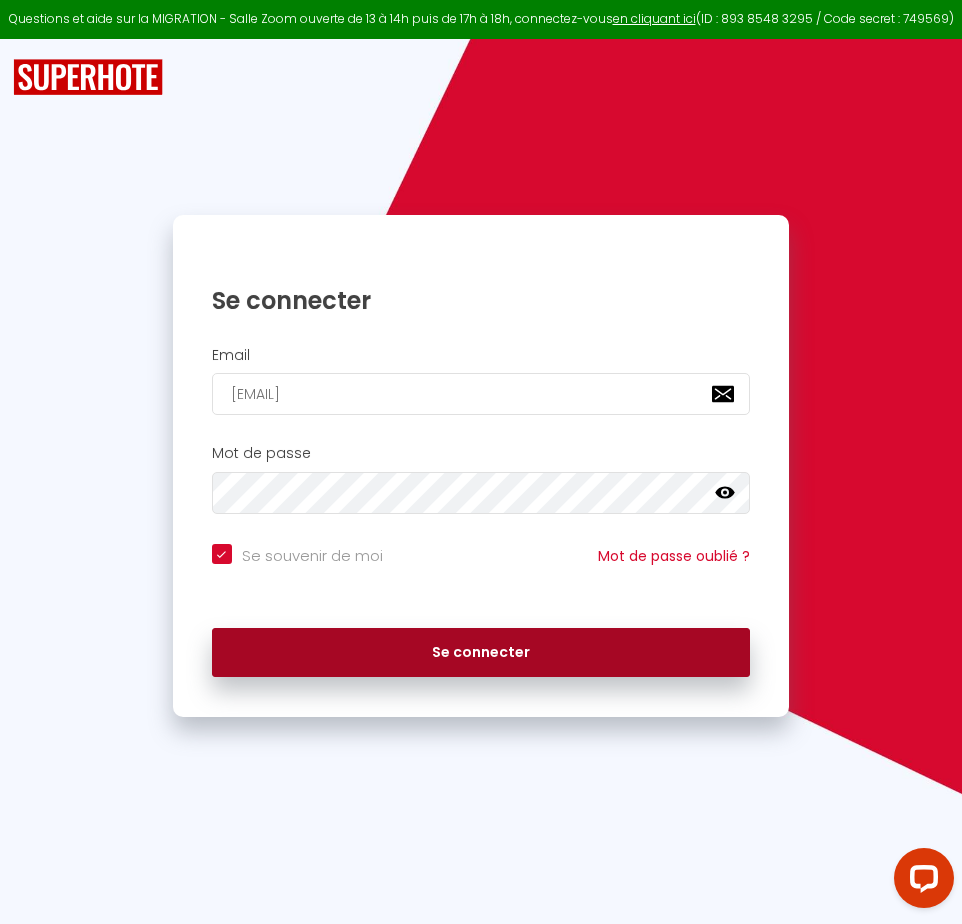 click on "Se connecter" at bounding box center (481, 653) 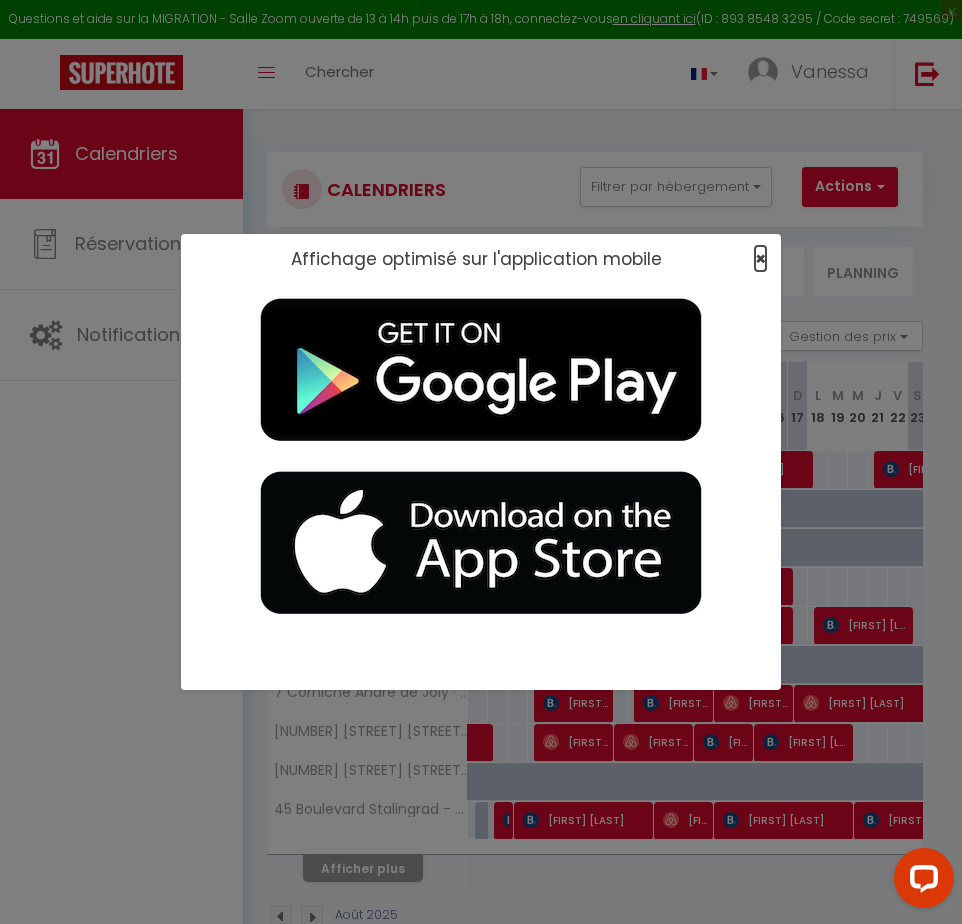 click on "×" at bounding box center [760, 258] 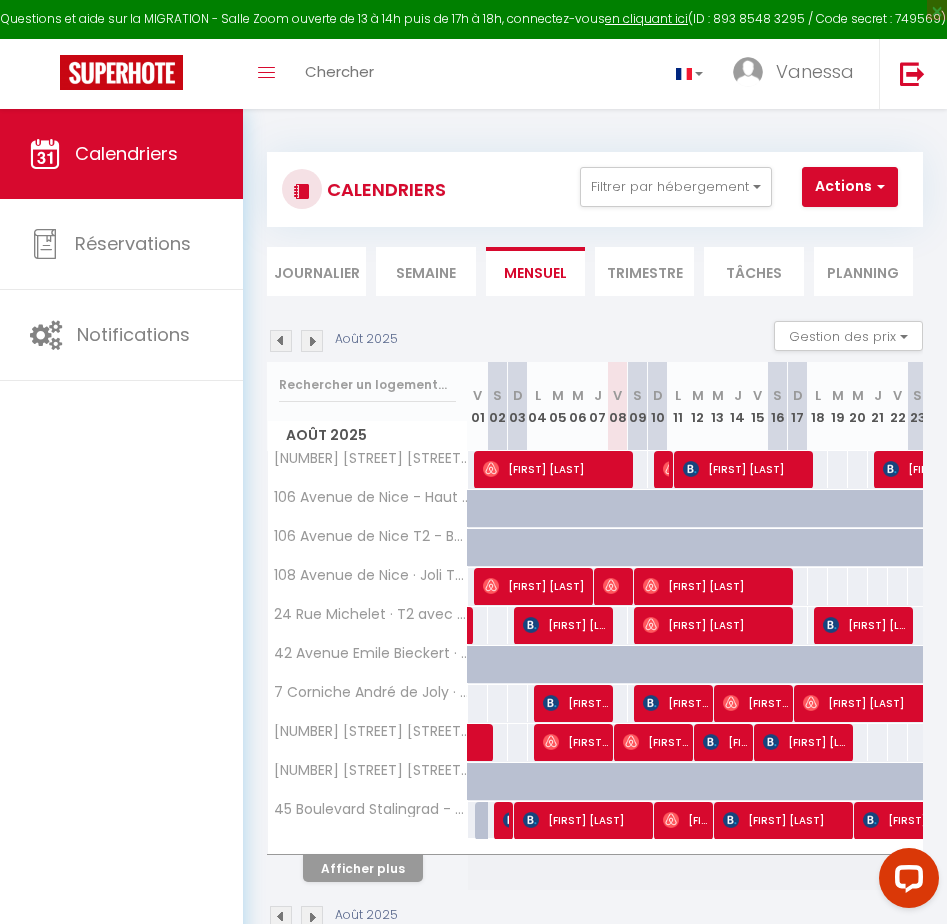 click on "Semaine" at bounding box center [425, 271] 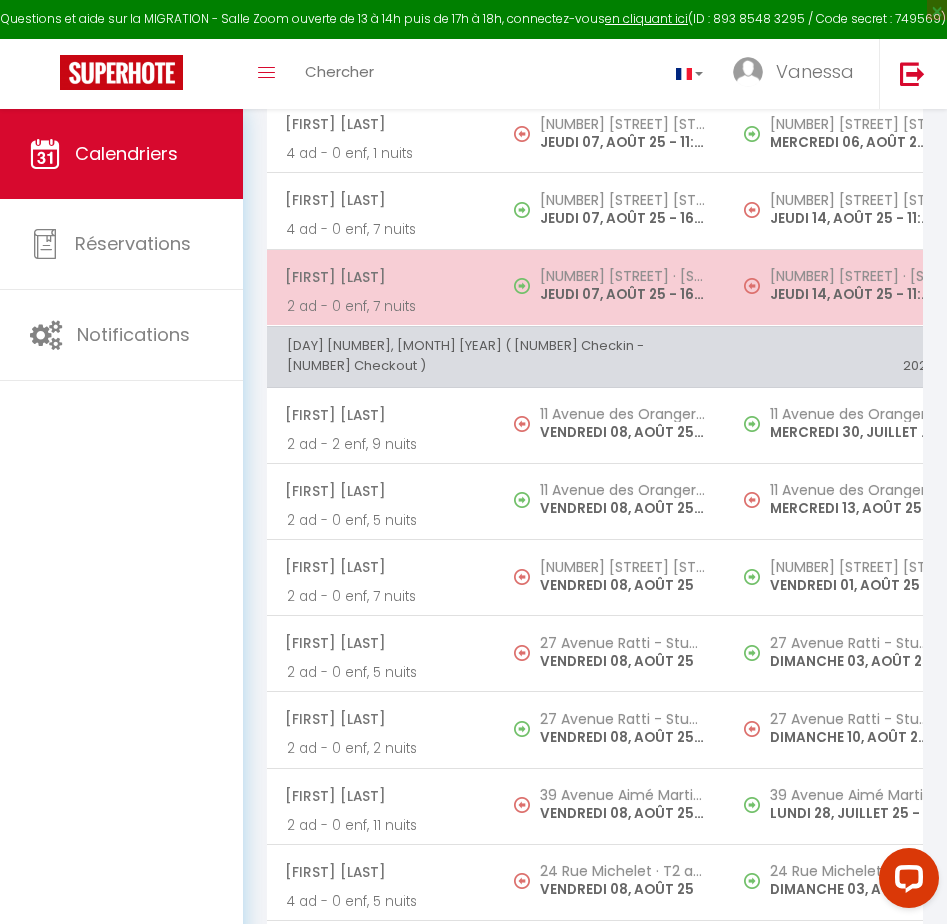 scroll, scrollTop: 3188, scrollLeft: 0, axis: vertical 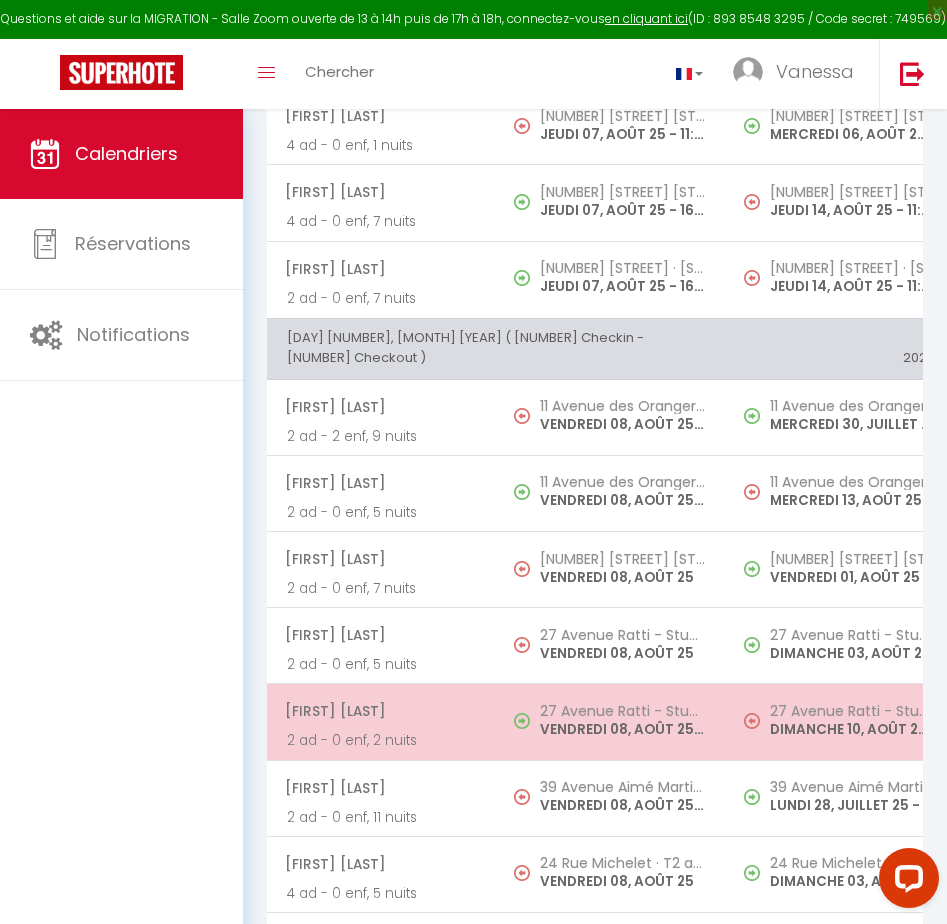 click on "[FIRST] [LAST]
2 ad - 0 enf, 2 nuits" at bounding box center (381, 722) 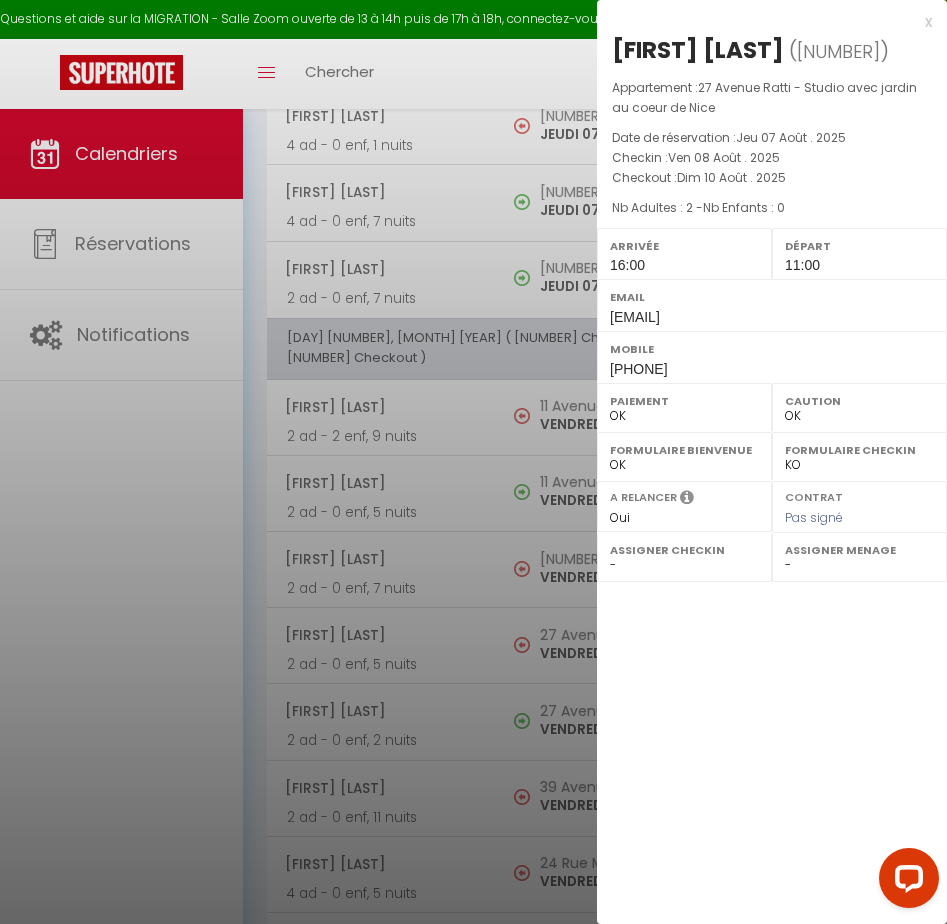 select on "[NUMBER]" 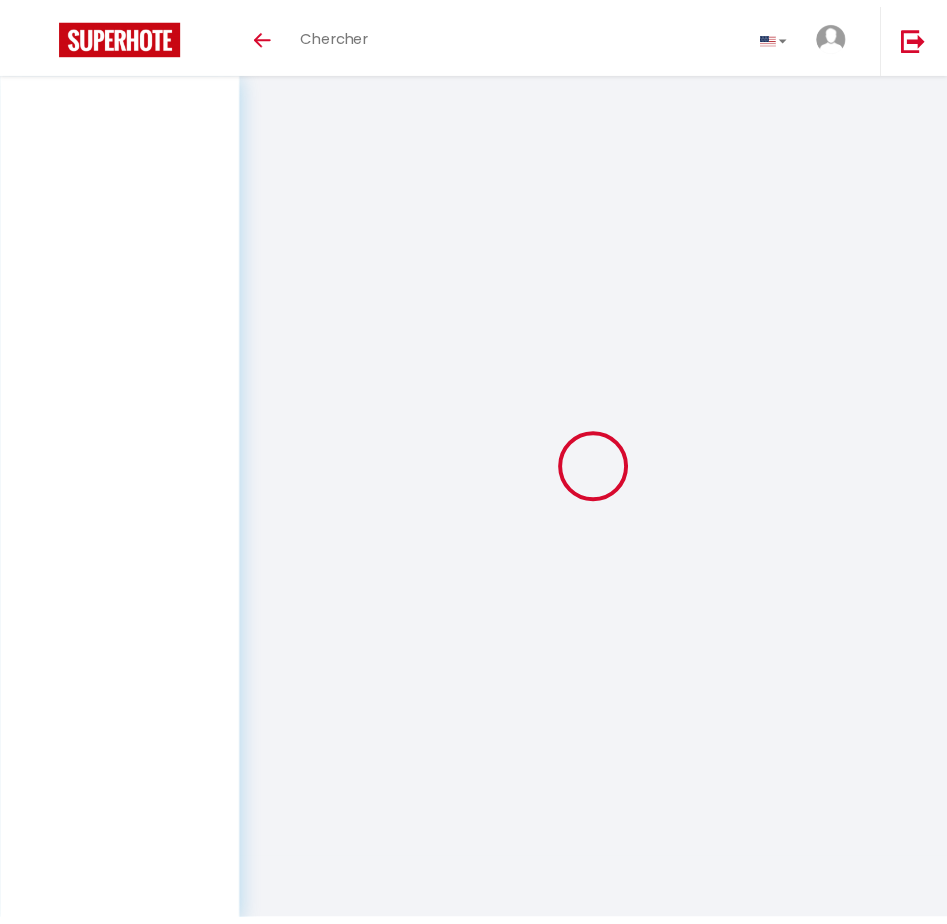 scroll, scrollTop: 0, scrollLeft: 0, axis: both 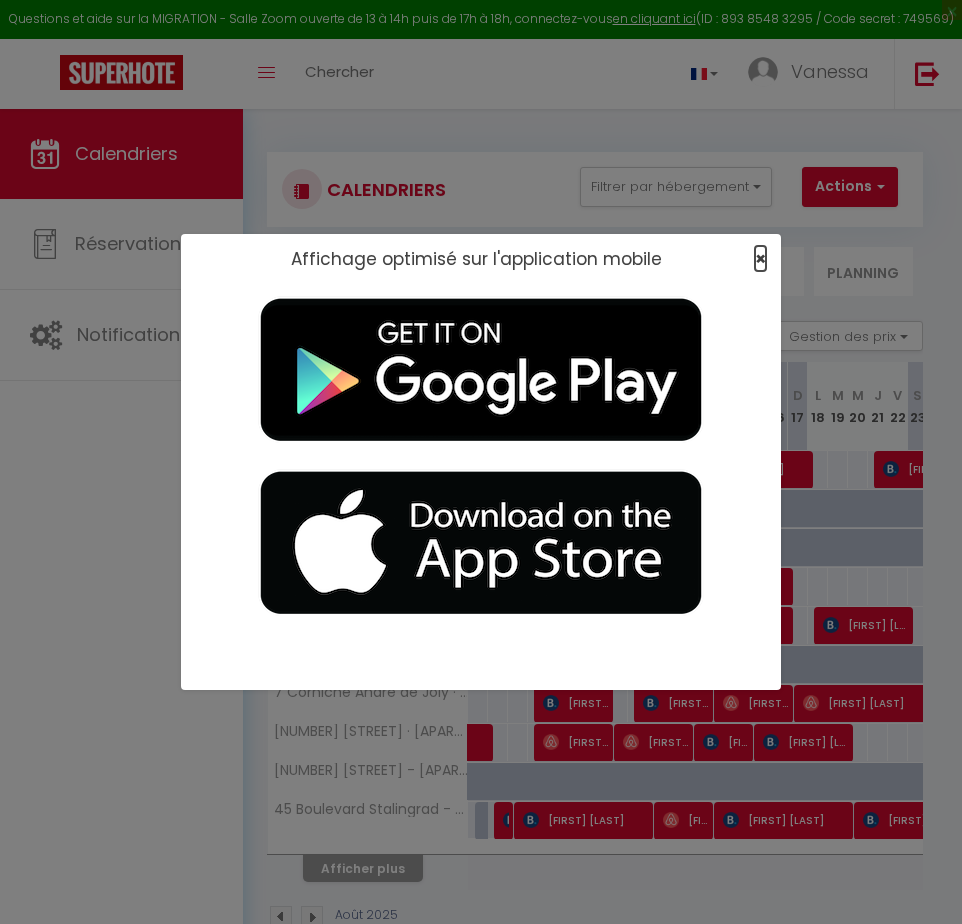 click on "×" at bounding box center [760, 258] 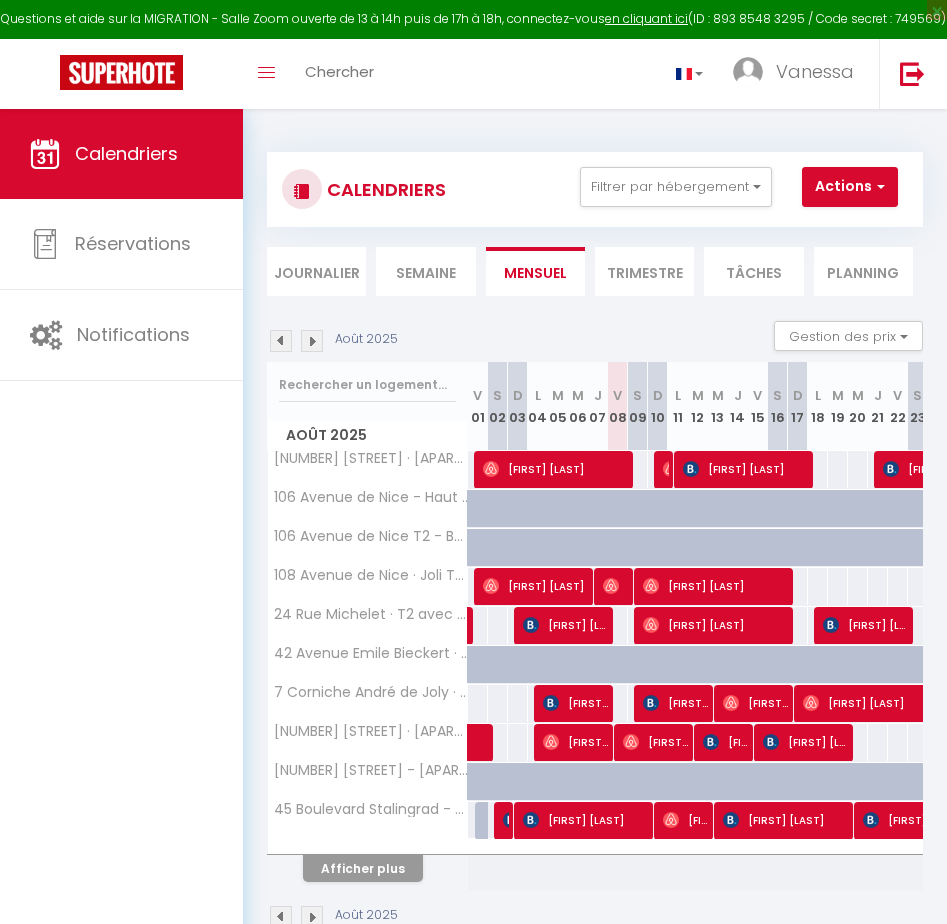 click on "Semaine" at bounding box center [425, 271] 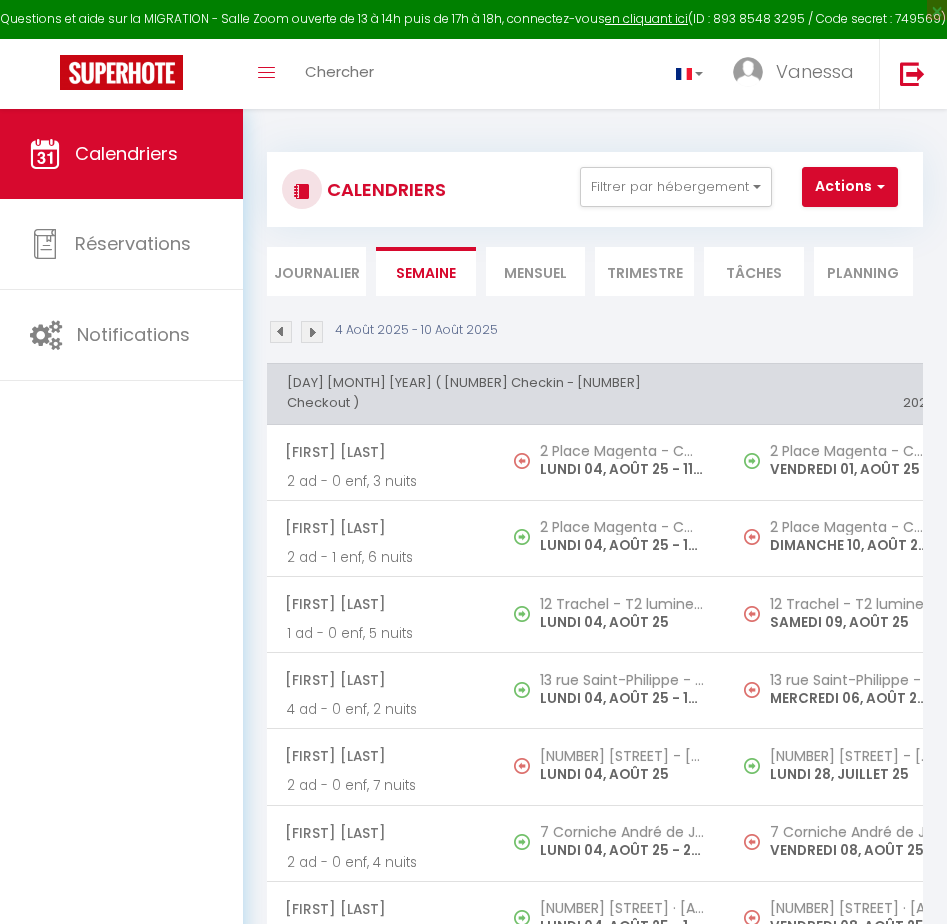 scroll, scrollTop: 316, scrollLeft: 0, axis: vertical 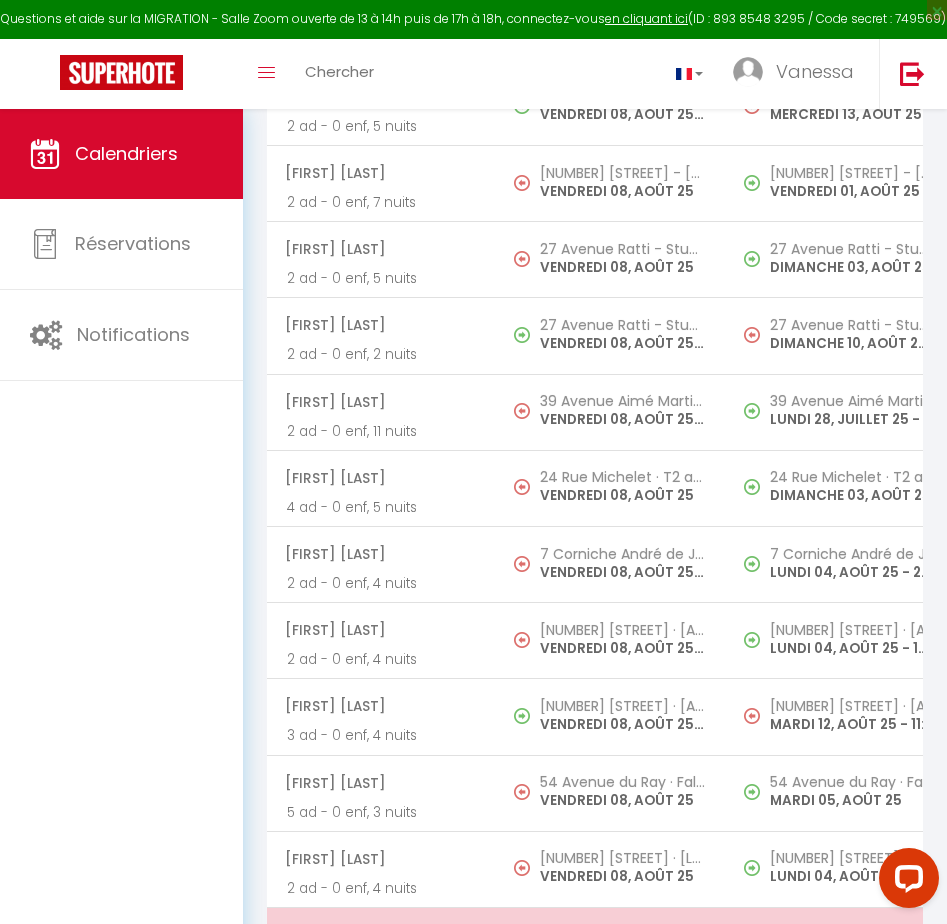 click on "[FIRST] [LAST]" at bounding box center [380, 935] 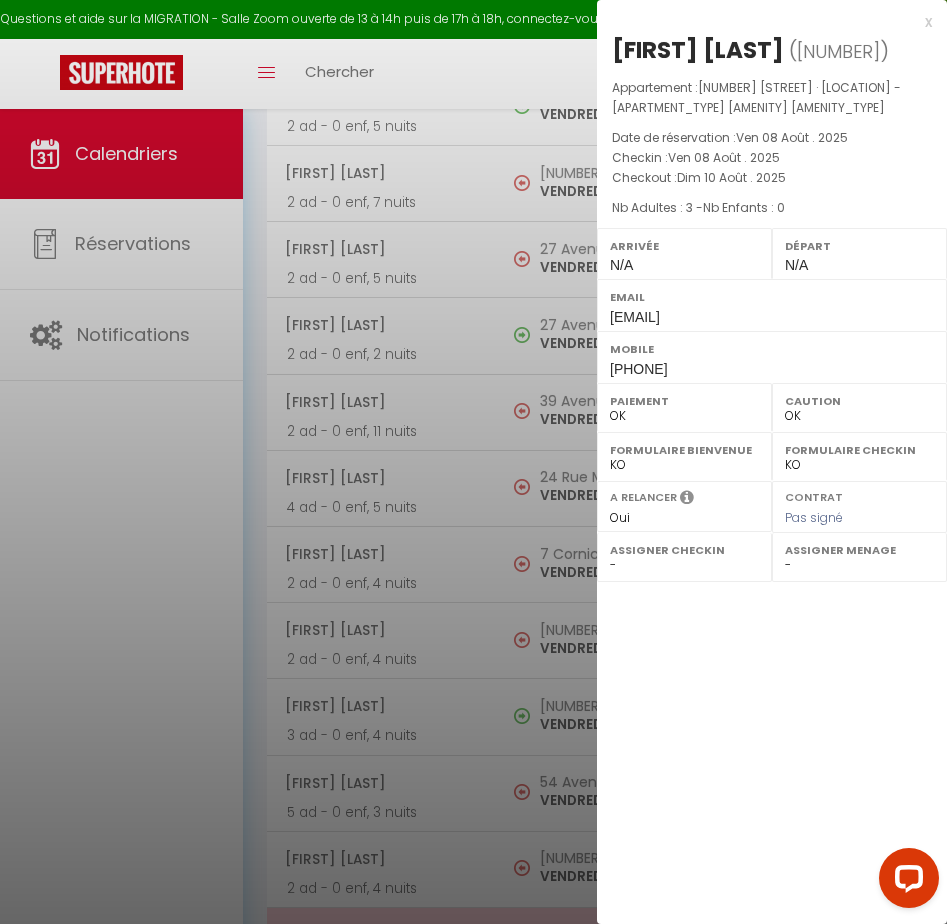 select on "[NUMBER]" 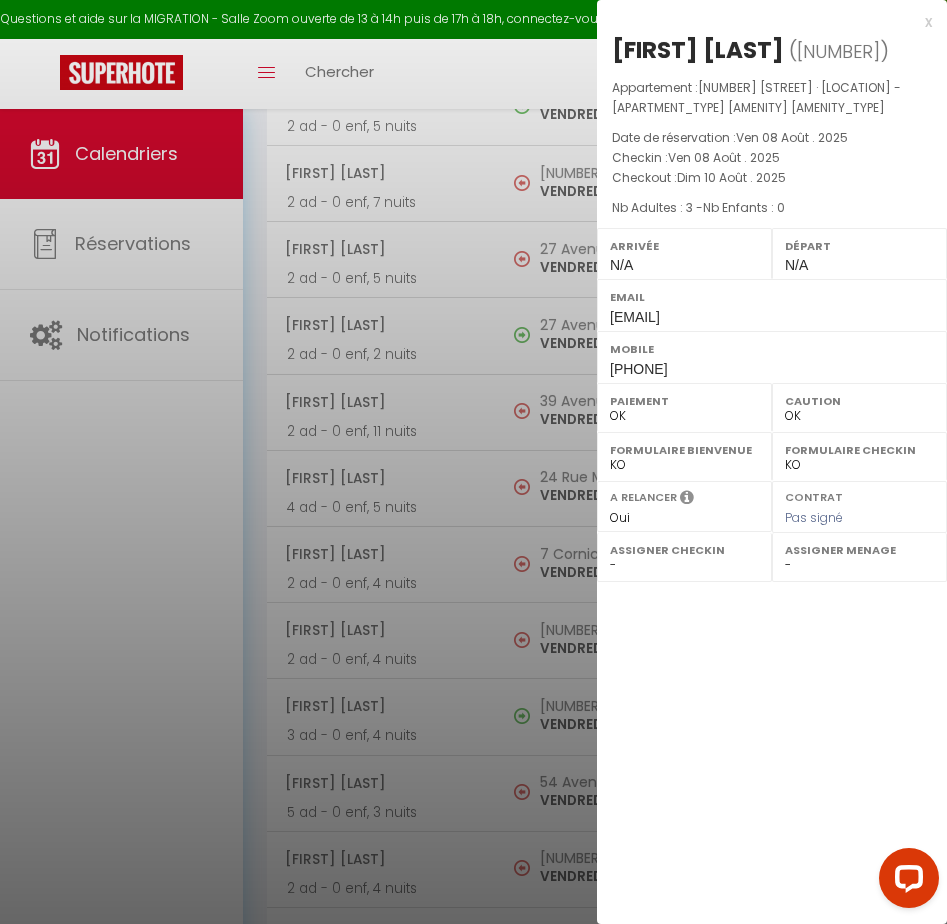 click at bounding box center [473, 462] 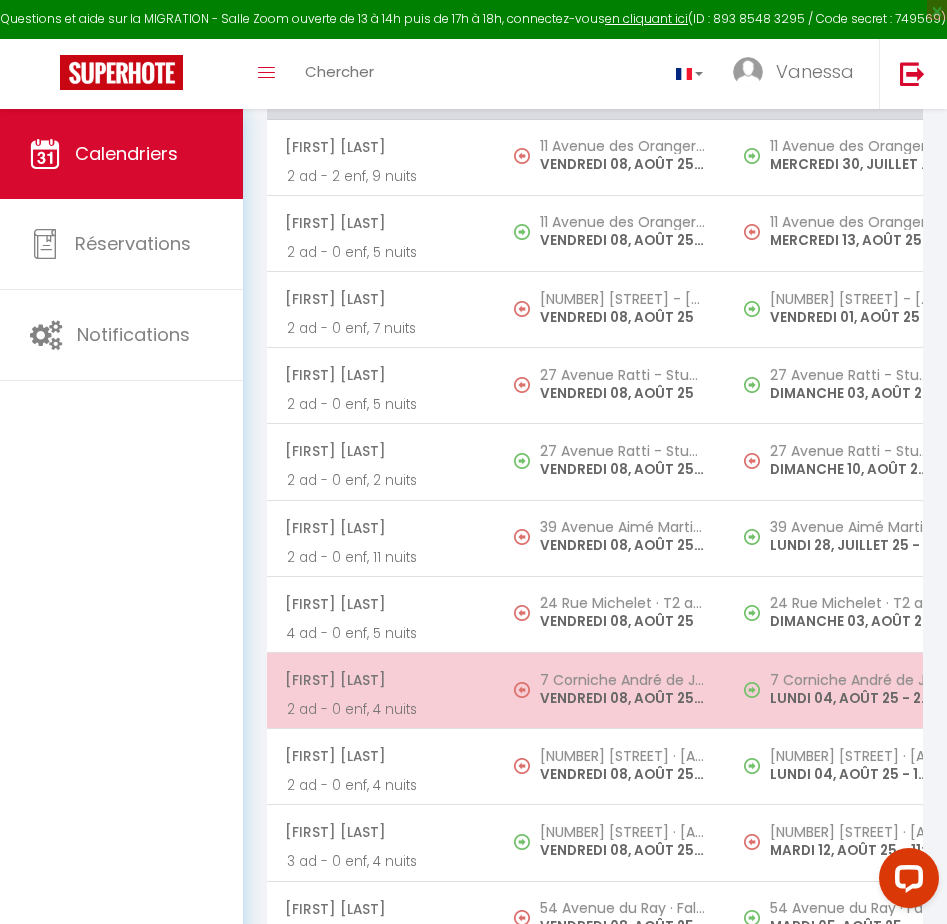scroll, scrollTop: 3435, scrollLeft: 0, axis: vertical 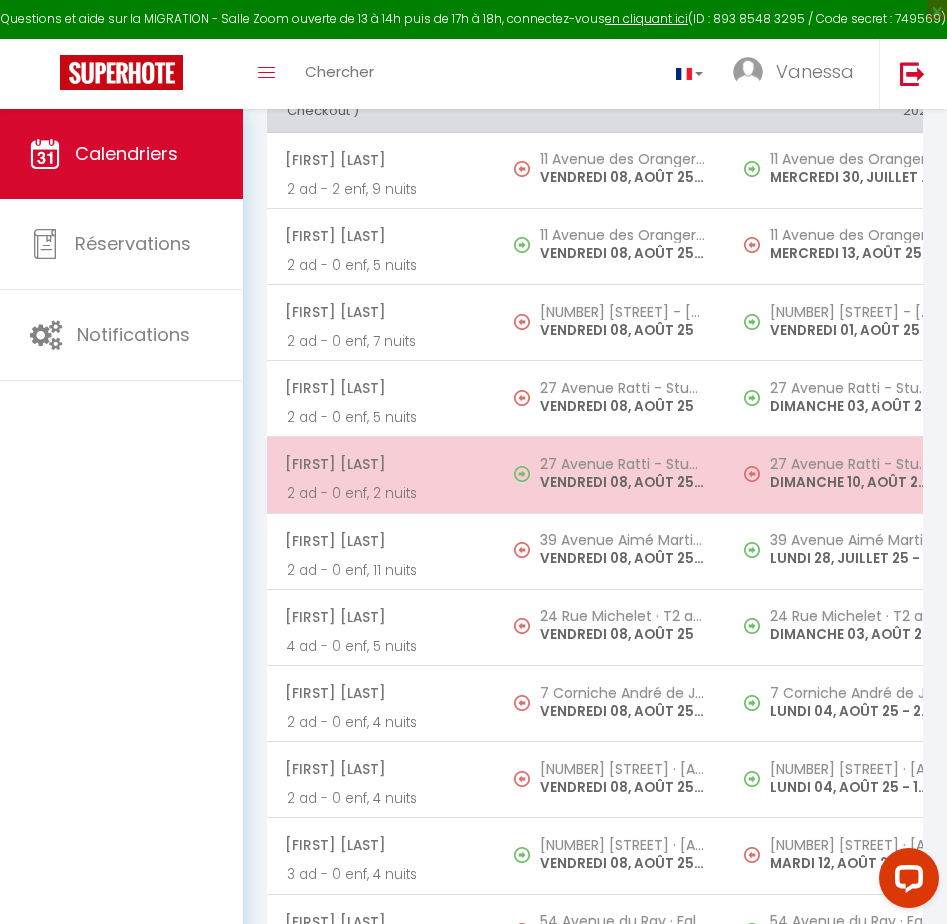 click on "2 ad - 0 enf, 2 nuits" at bounding box center [381, 493] 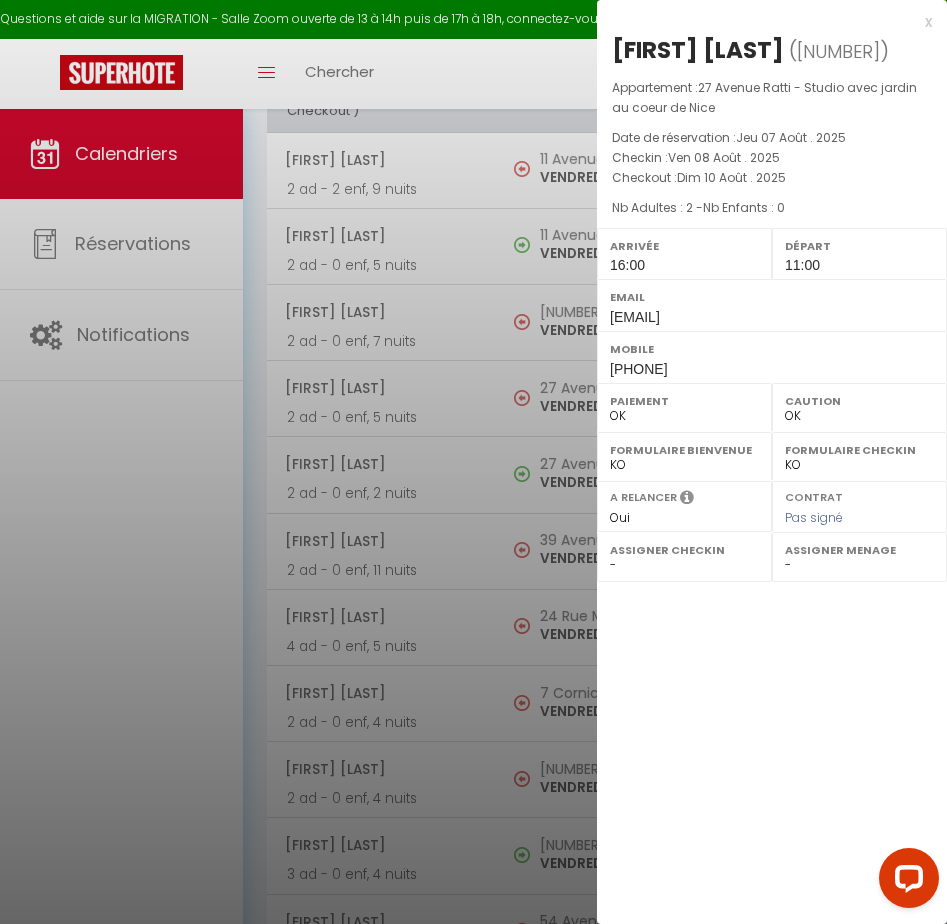 click at bounding box center [473, 462] 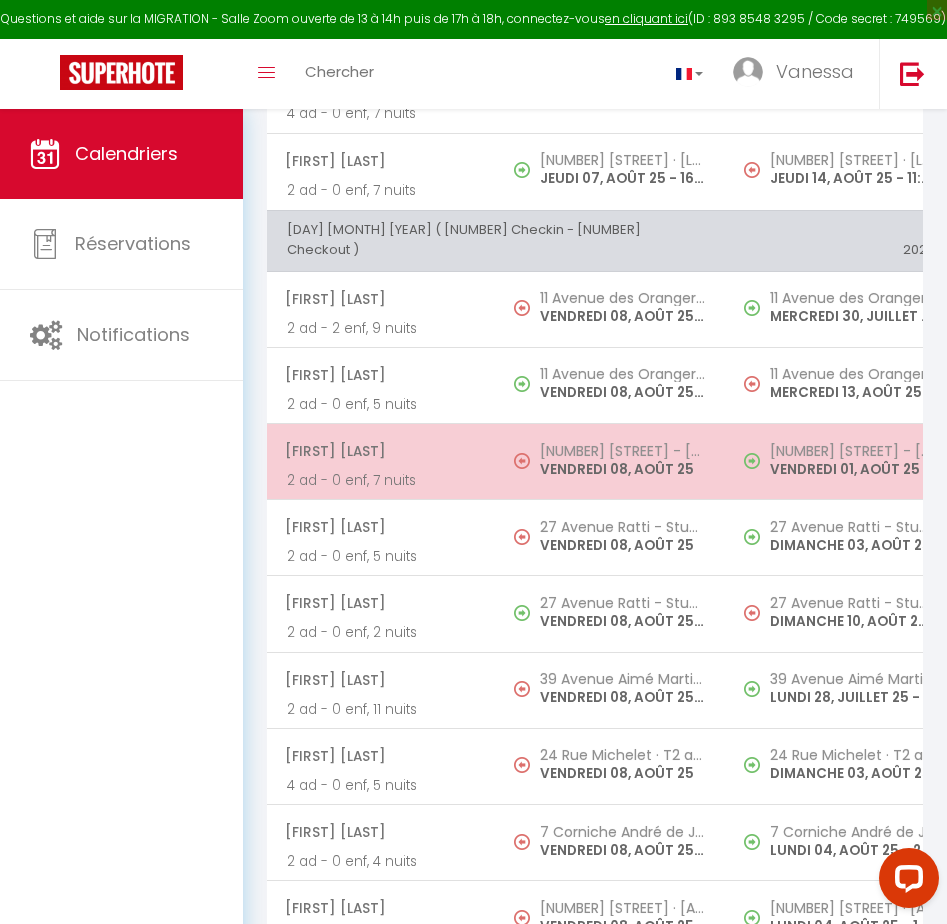 scroll, scrollTop: 3297, scrollLeft: 0, axis: vertical 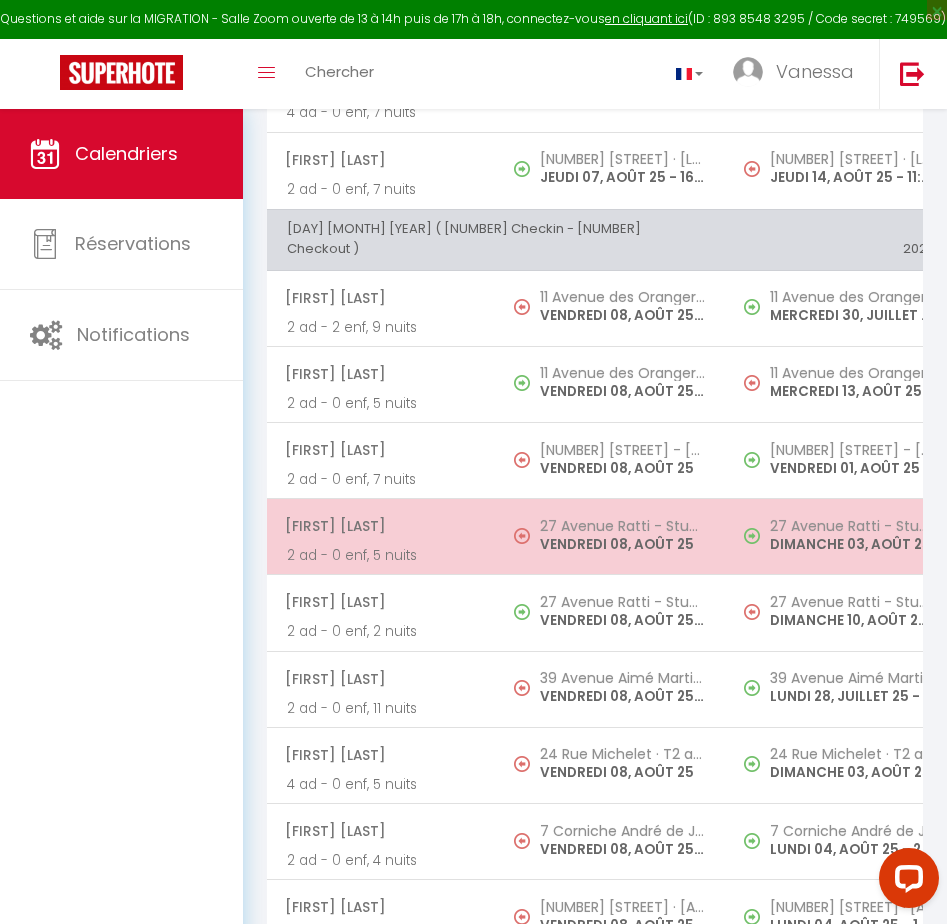 click on "VENDREDI 08, AOÛT 25" at bounding box center (622, 544) 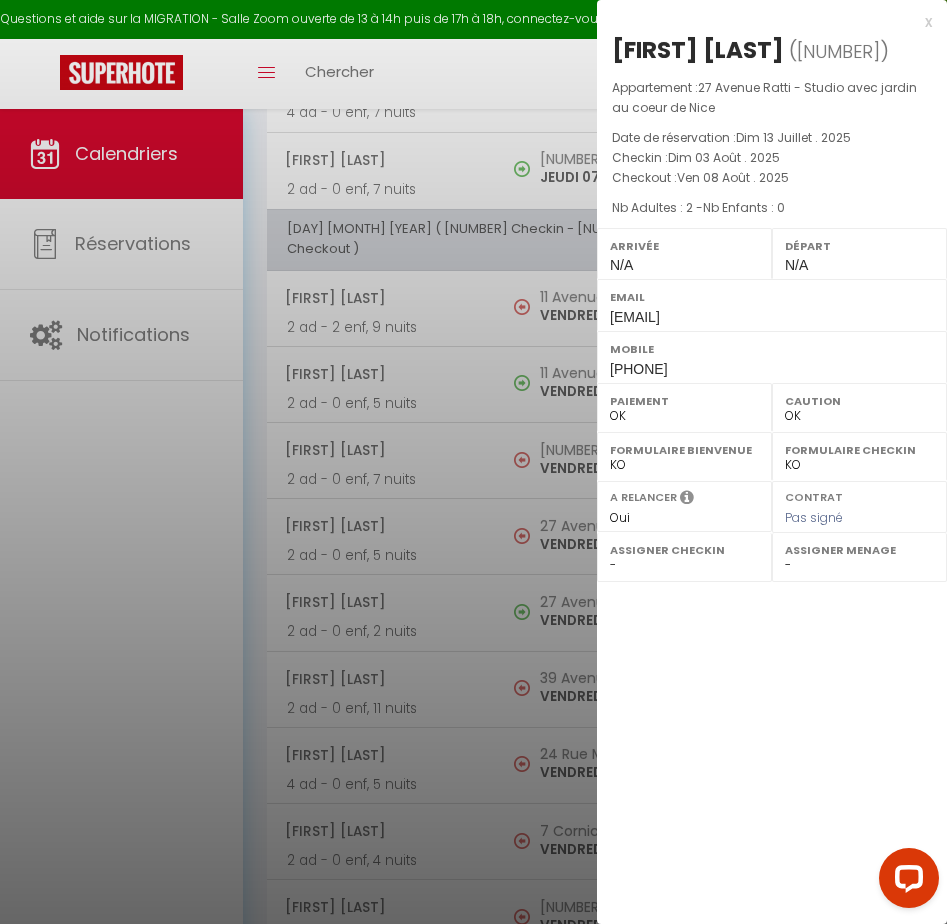 click at bounding box center (473, 462) 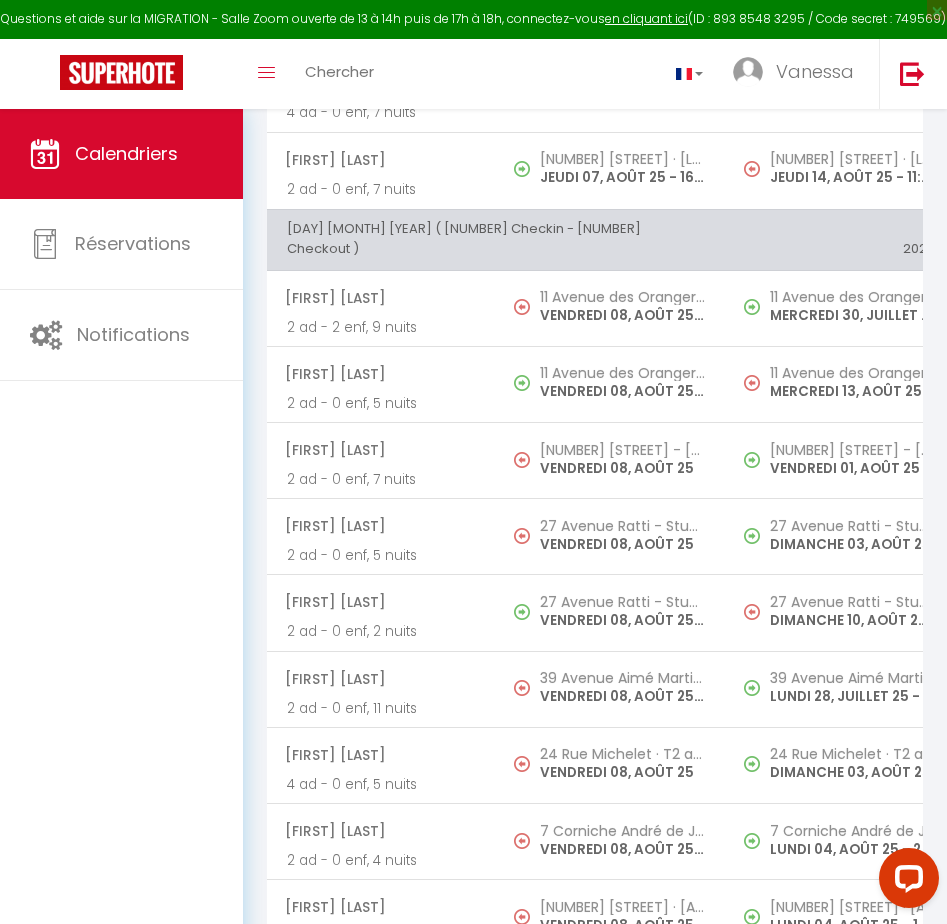 click on "27 Avenue Ratti - Studio avec jardin au coeur de Nice
VENDREDI 08, AOÛT 25
- 16:00" at bounding box center [610, 613] 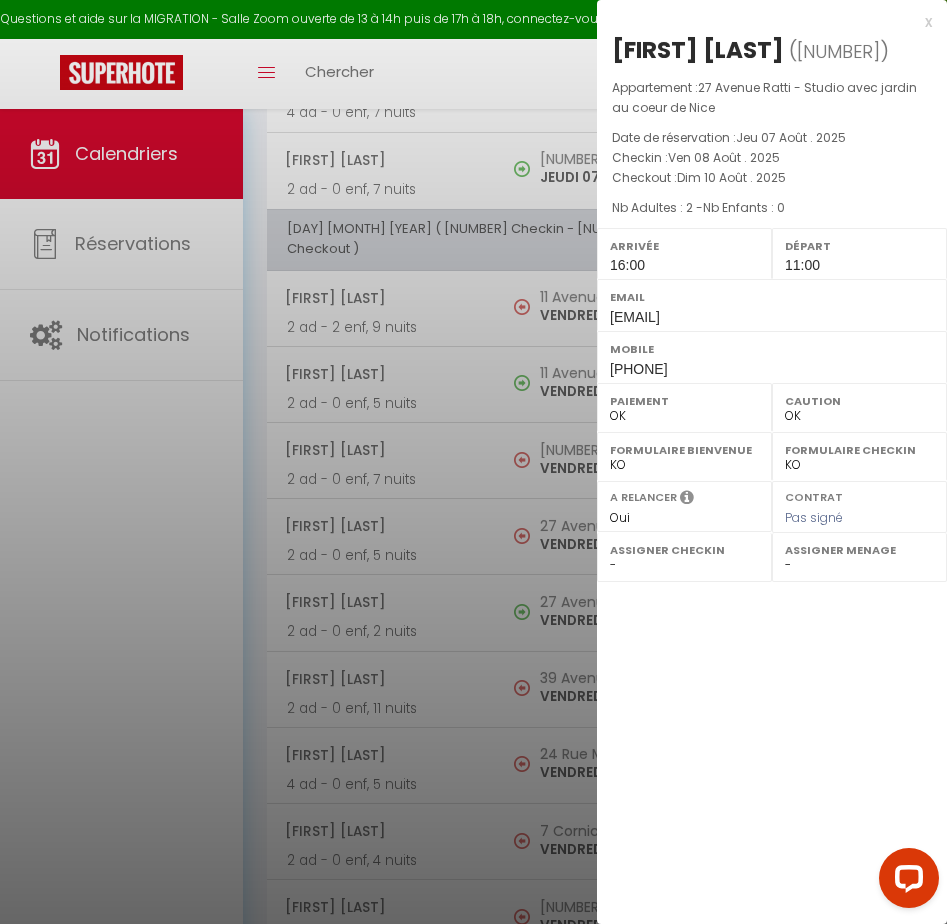 click at bounding box center (473, 462) 